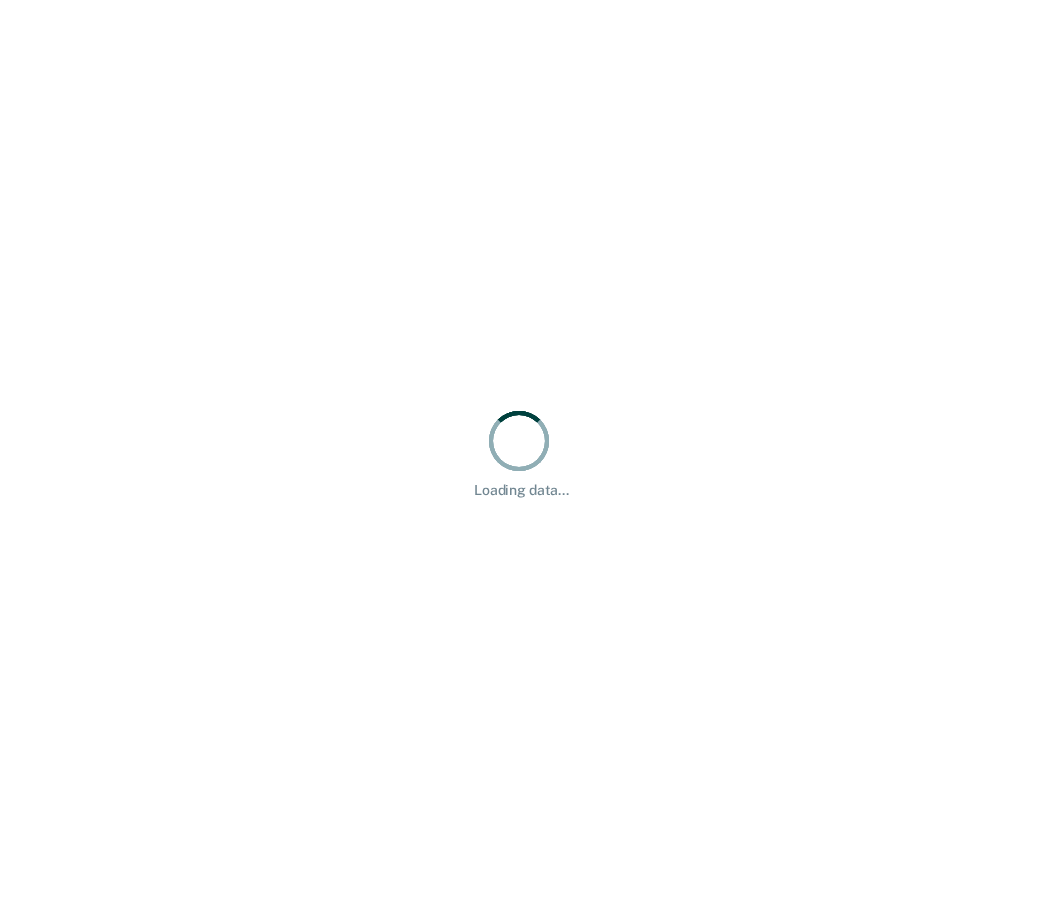 scroll, scrollTop: 0, scrollLeft: 0, axis: both 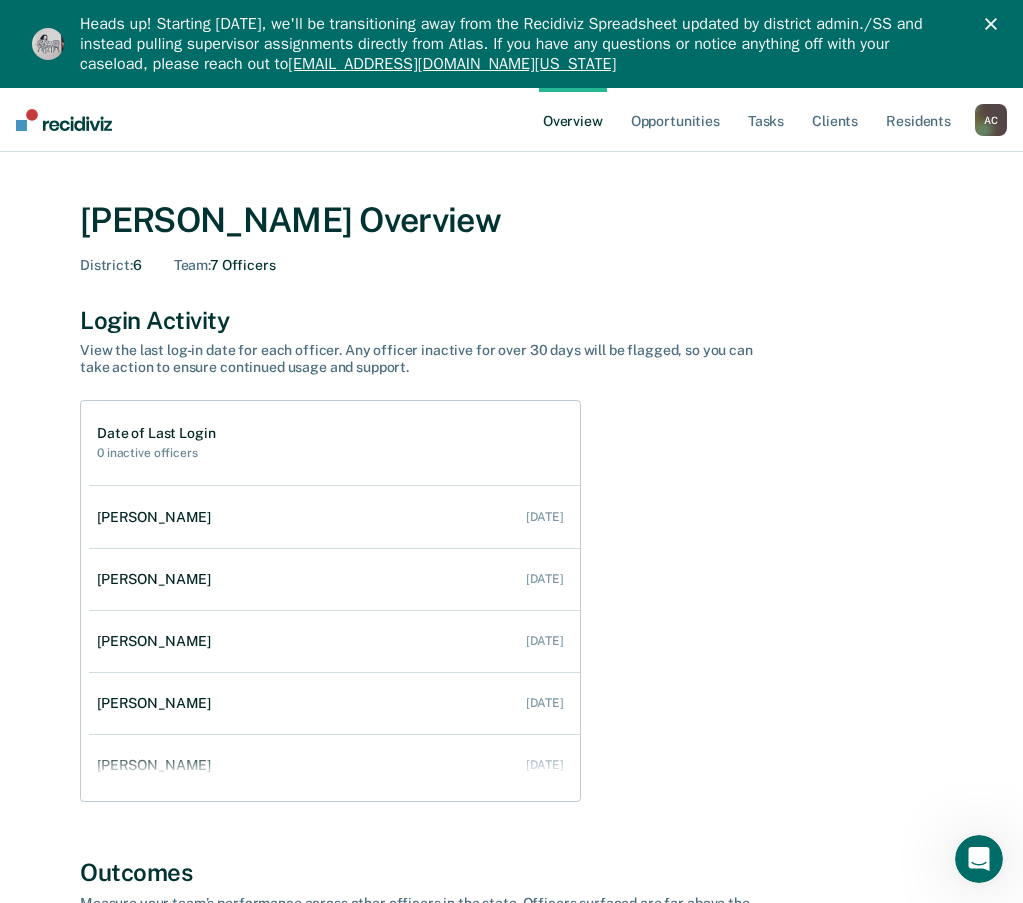 click 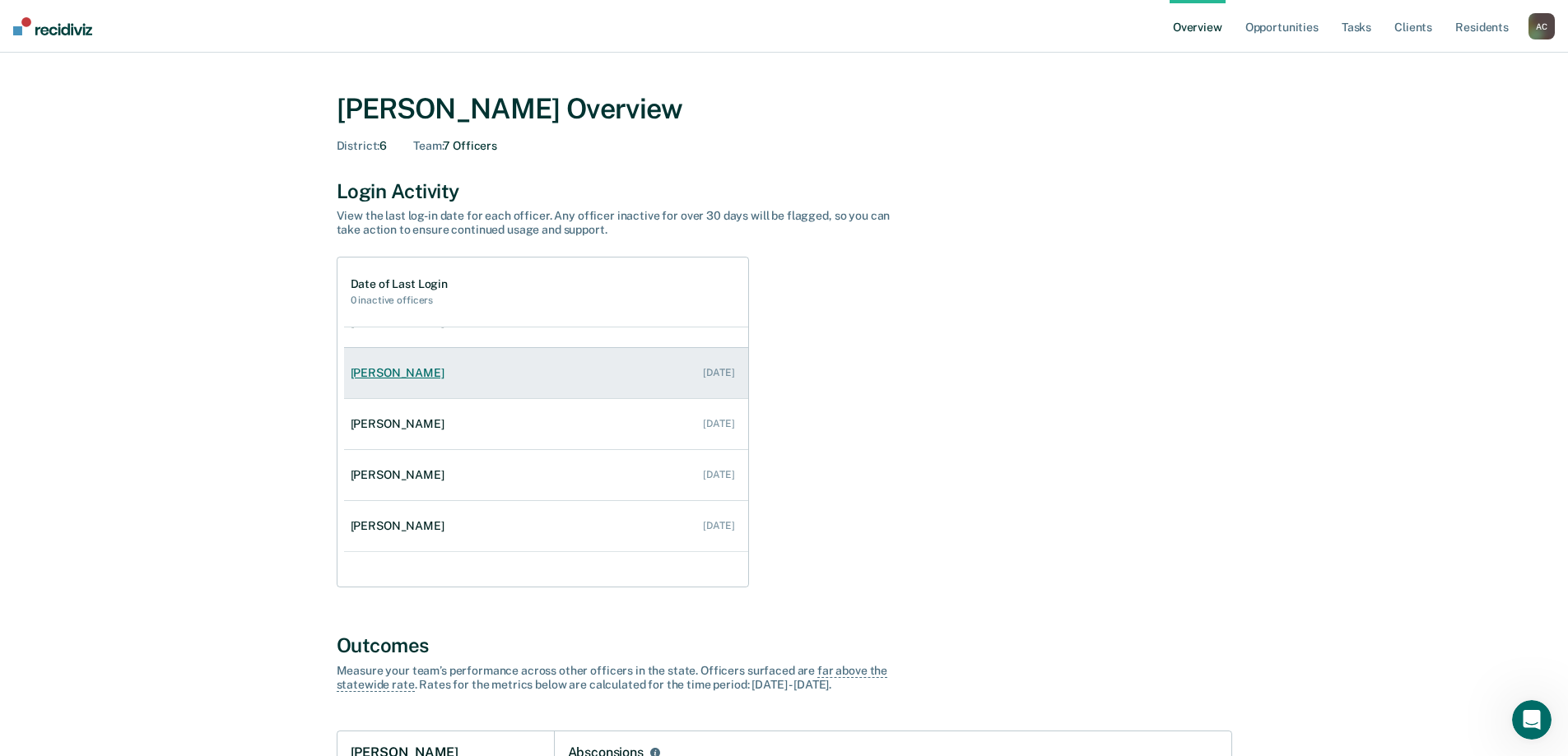 scroll, scrollTop: 118, scrollLeft: 0, axis: vertical 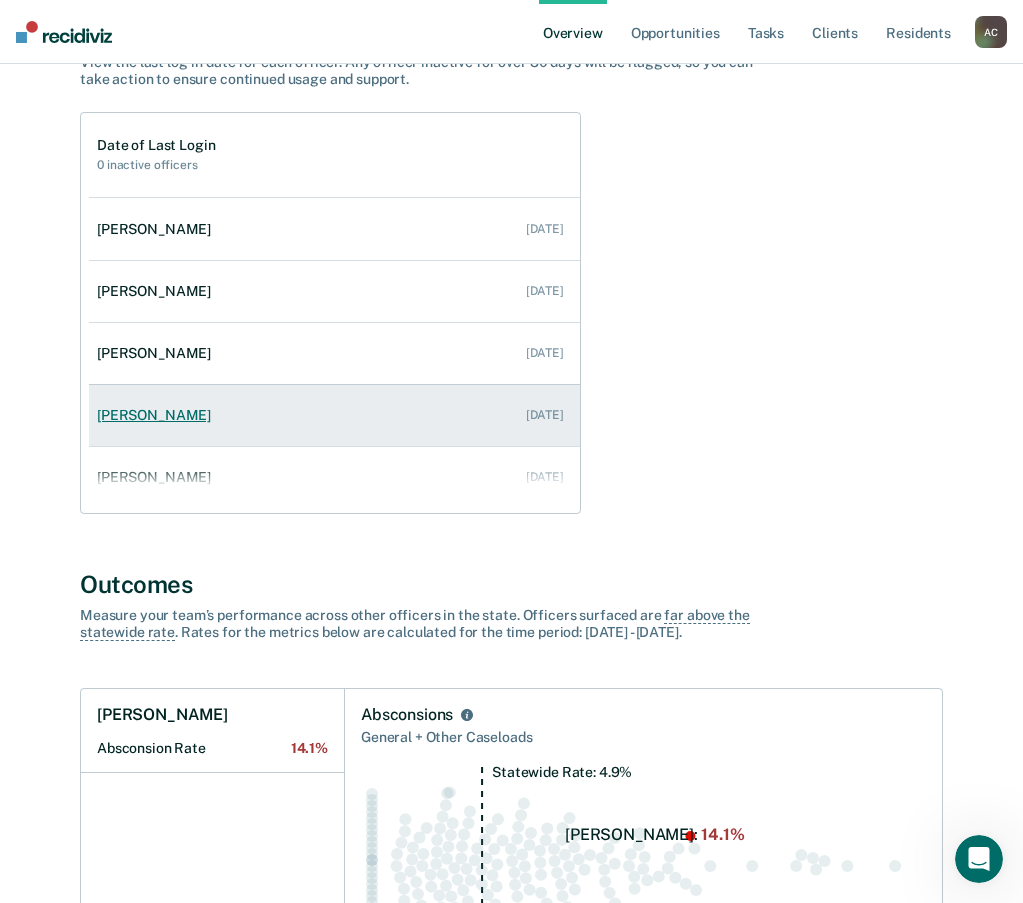 click on "[PERSON_NAME]" at bounding box center [158, 415] 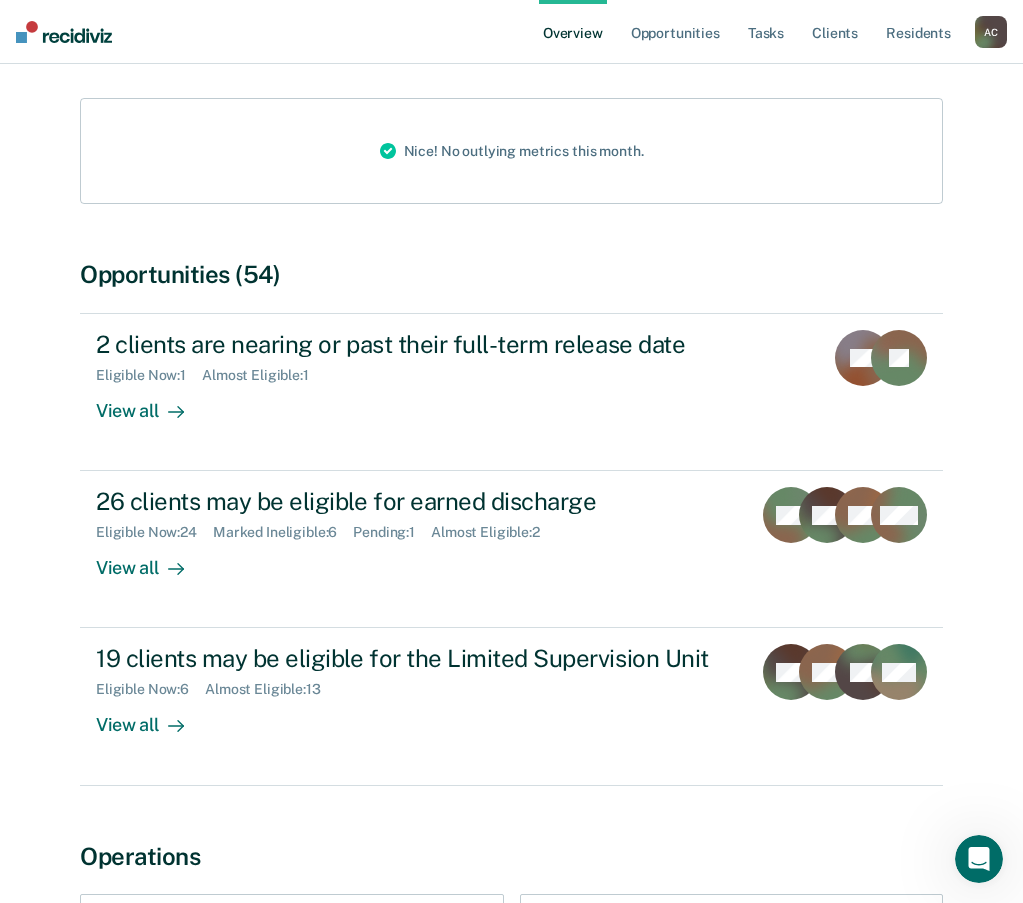 scroll, scrollTop: 0, scrollLeft: 0, axis: both 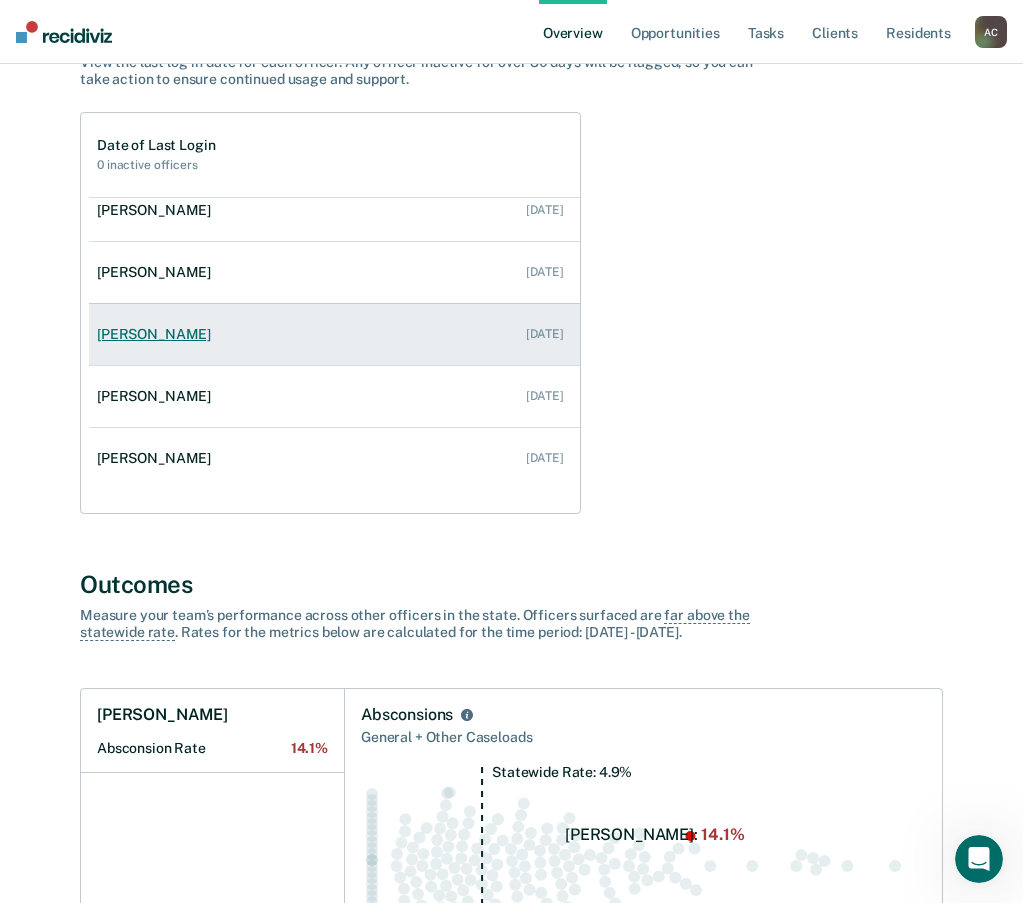 click on "[DATE]" at bounding box center (545, 334) 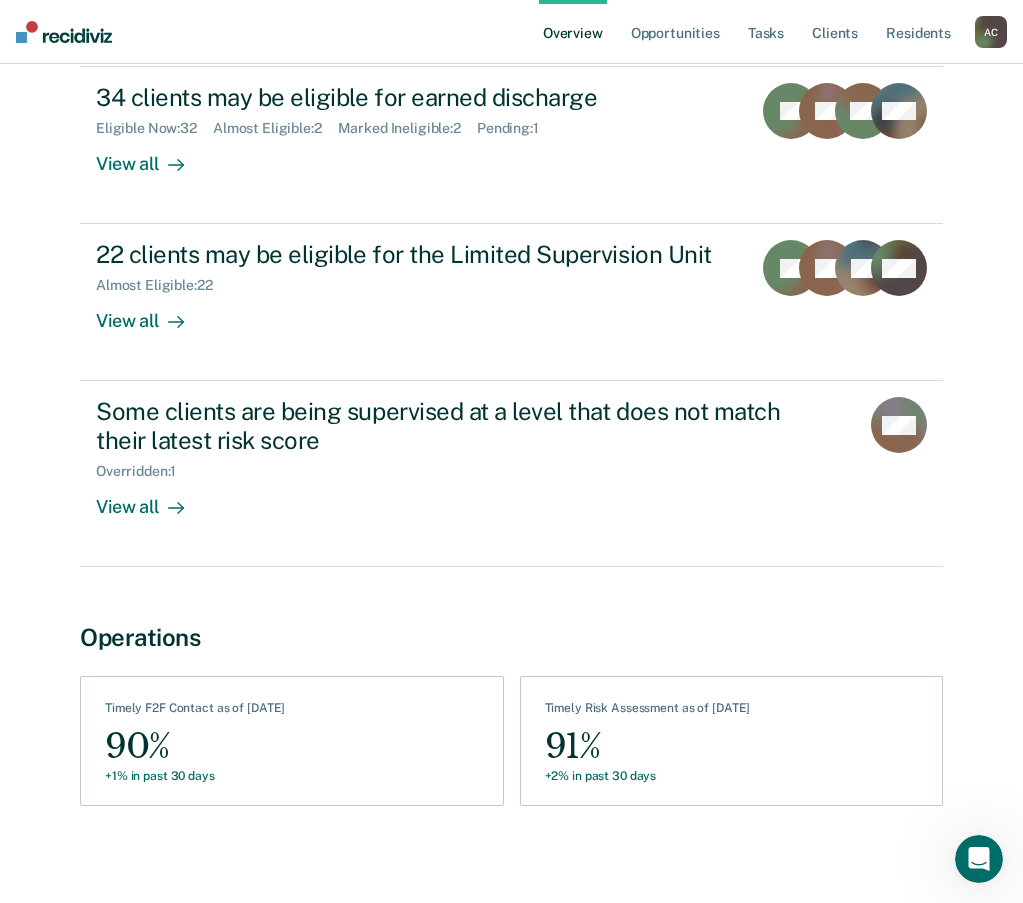 scroll, scrollTop: 836, scrollLeft: 0, axis: vertical 